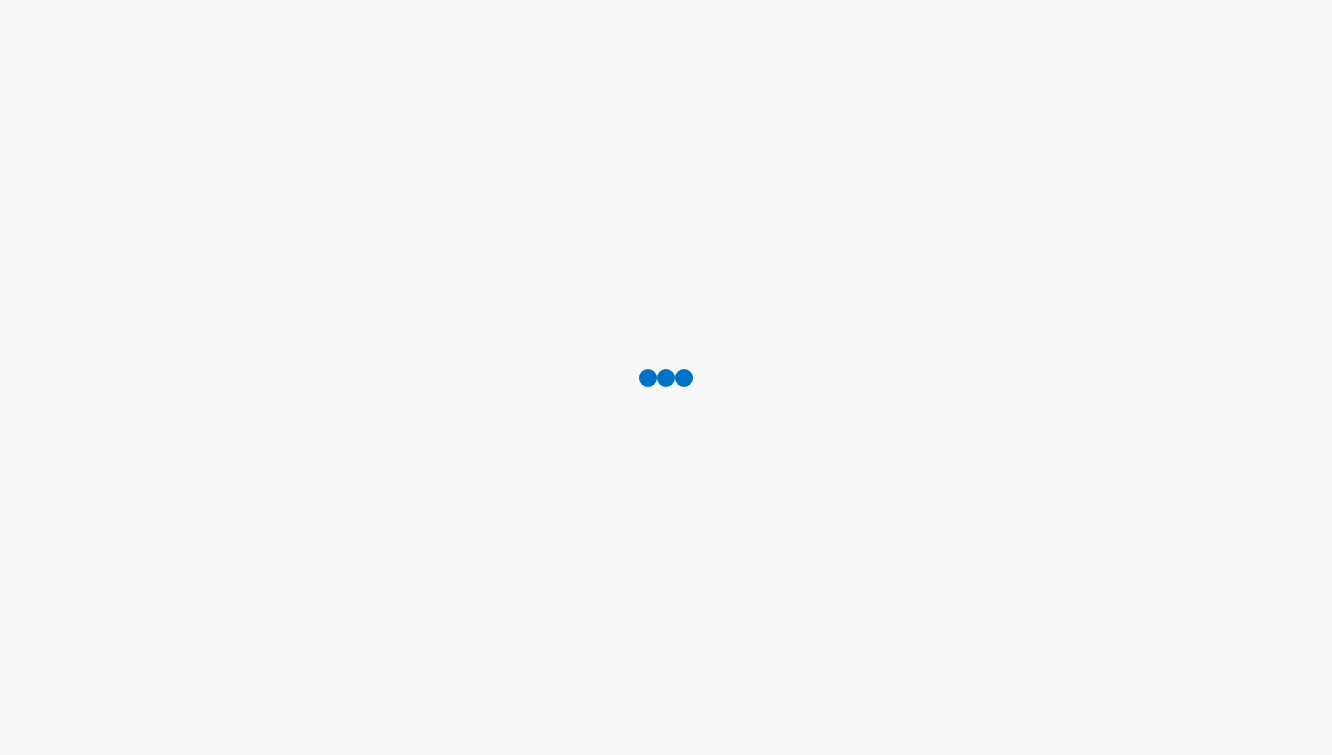 scroll, scrollTop: 0, scrollLeft: 0, axis: both 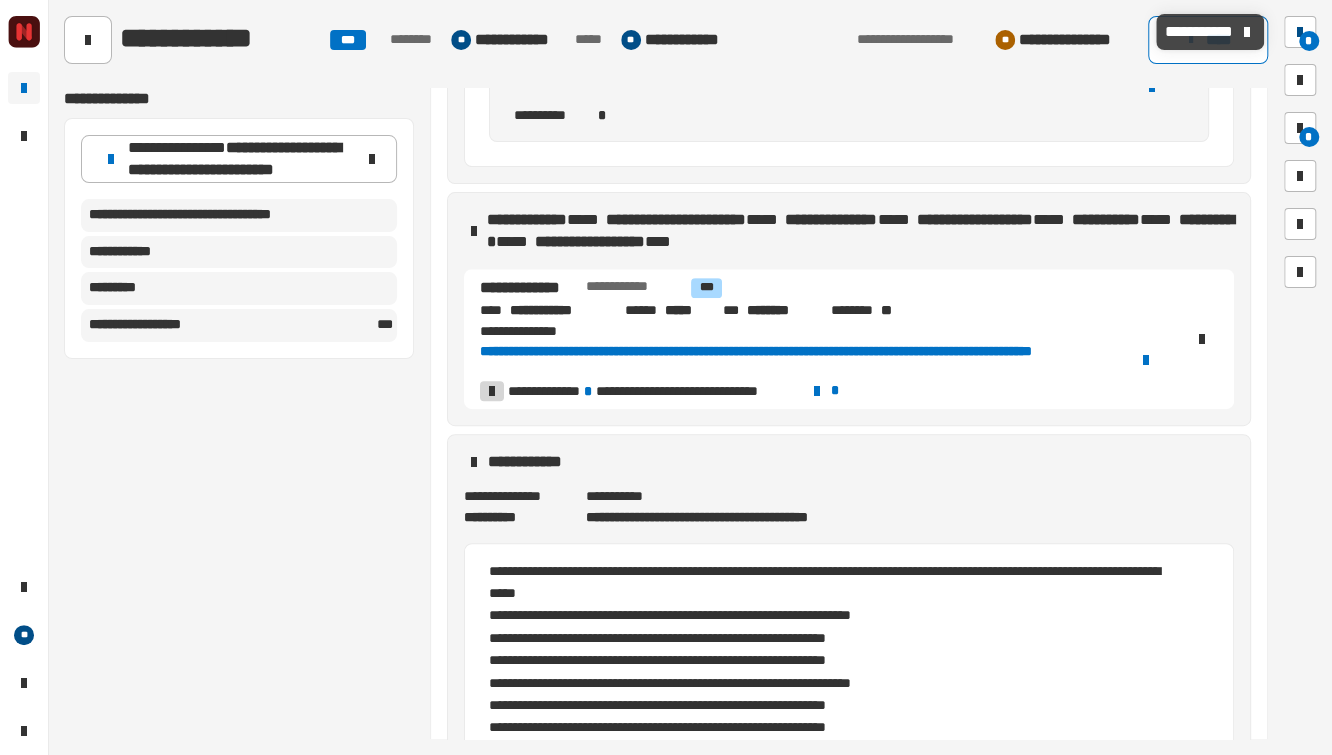 click on "*" at bounding box center (1309, 41) 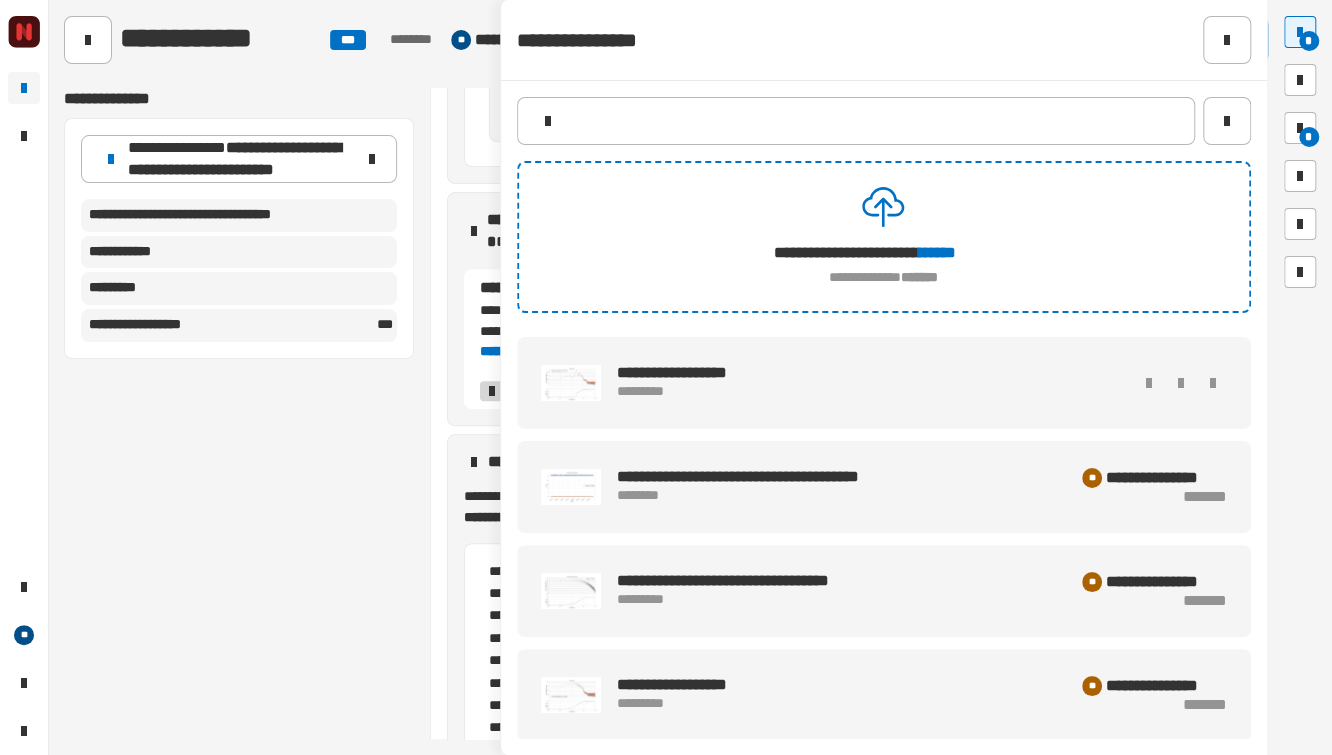 scroll, scrollTop: 216, scrollLeft: 0, axis: vertical 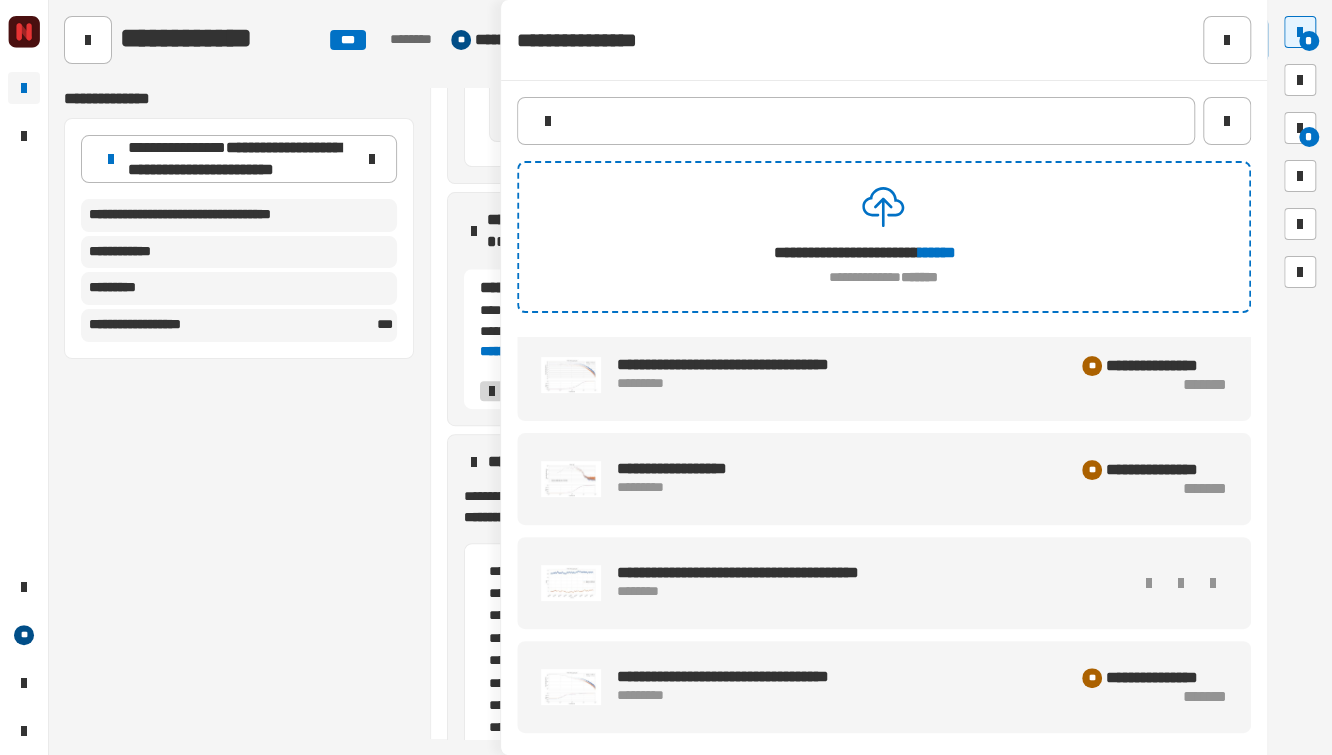 click at bounding box center [571, 583] 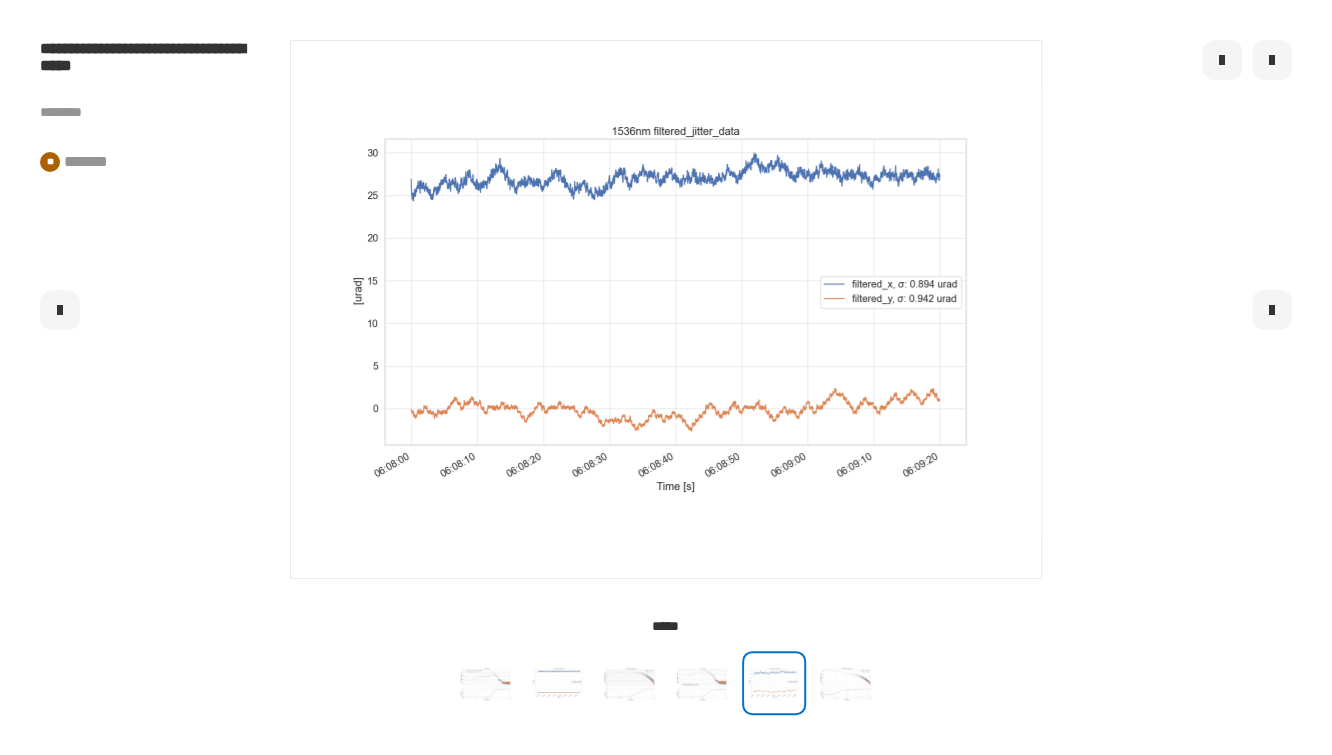 click 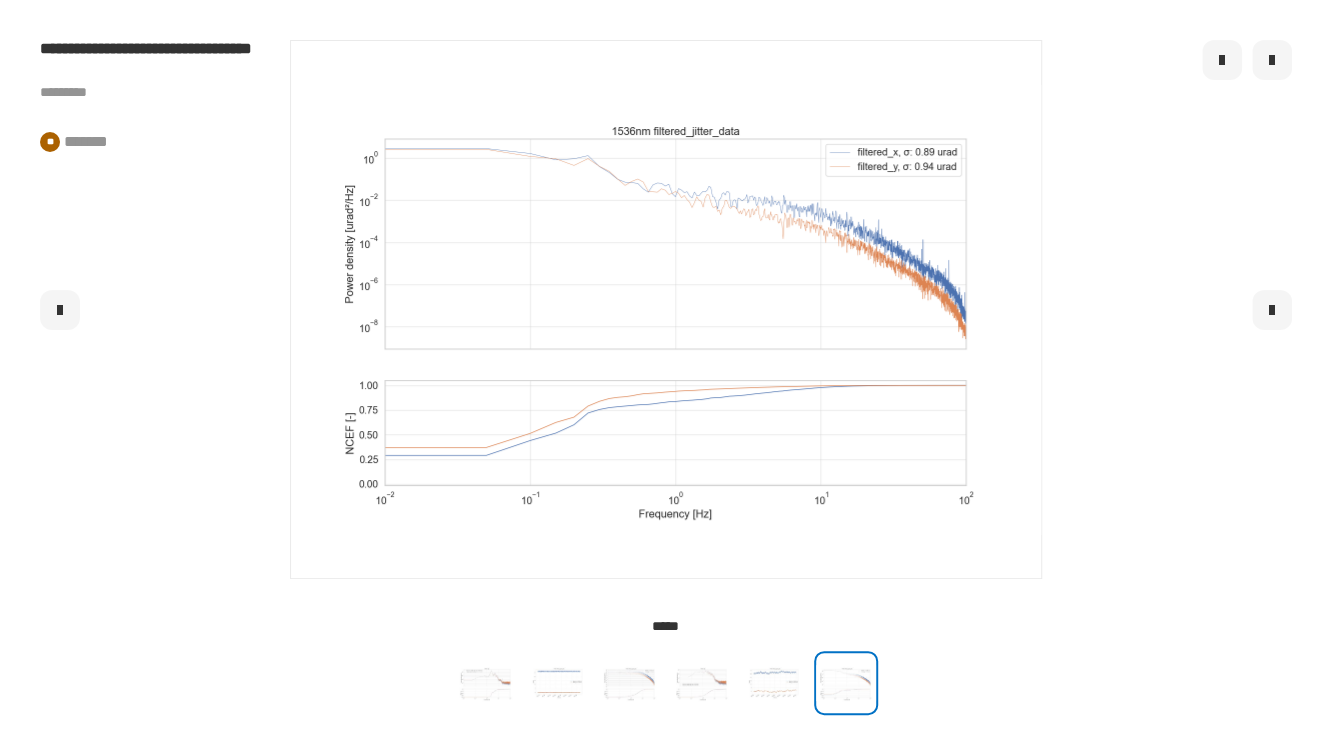 click 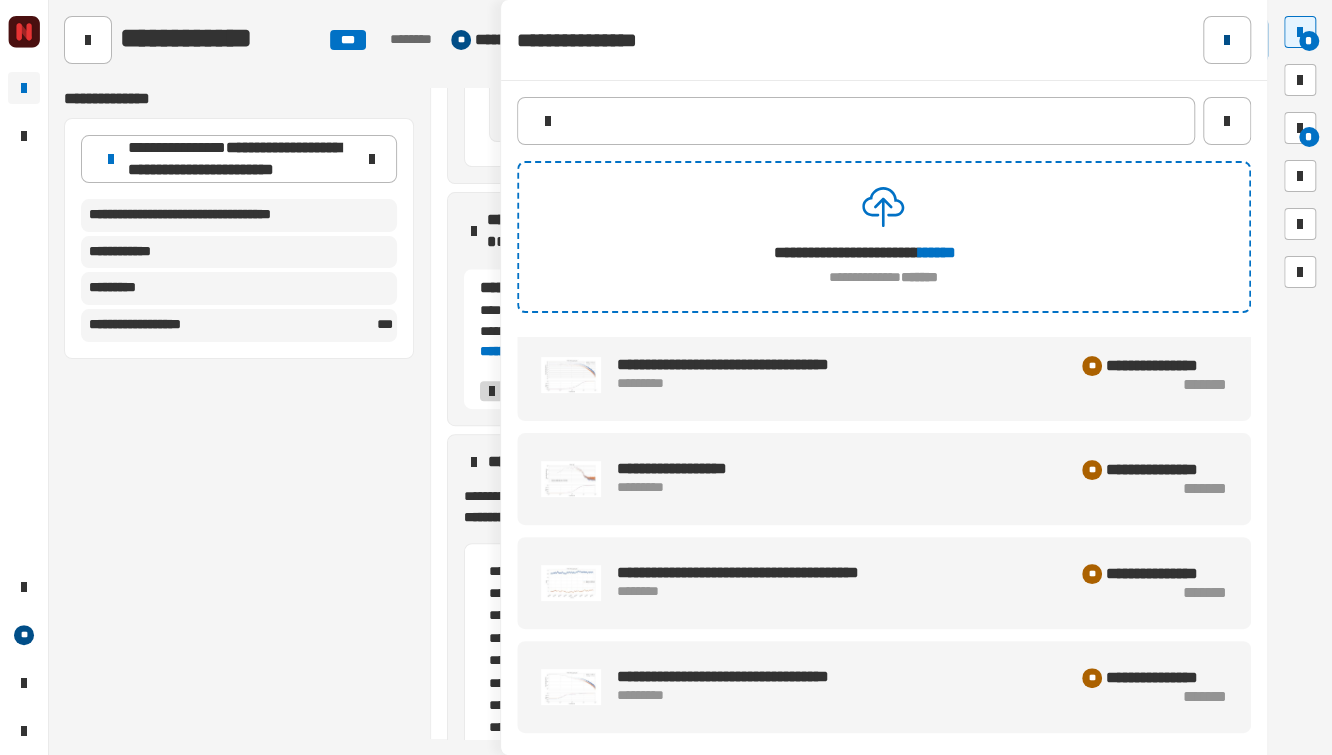 click 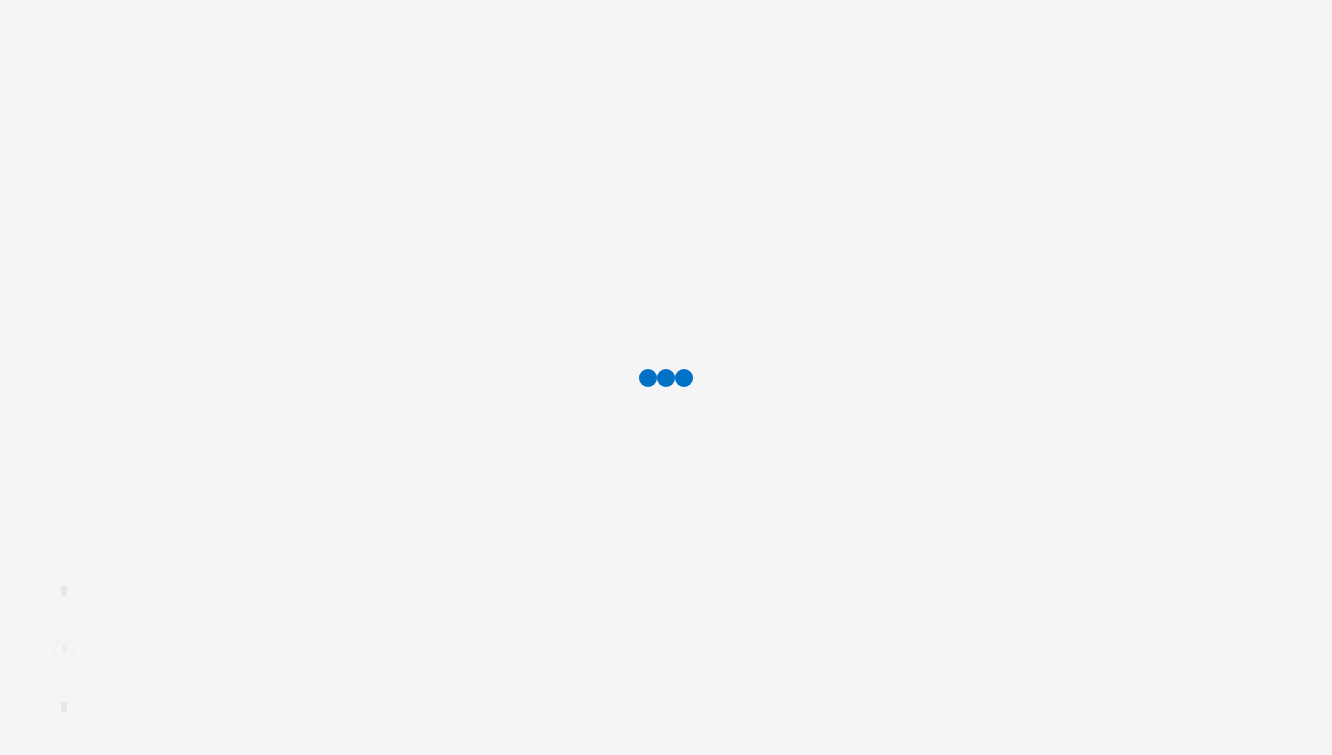 scroll, scrollTop: 0, scrollLeft: 0, axis: both 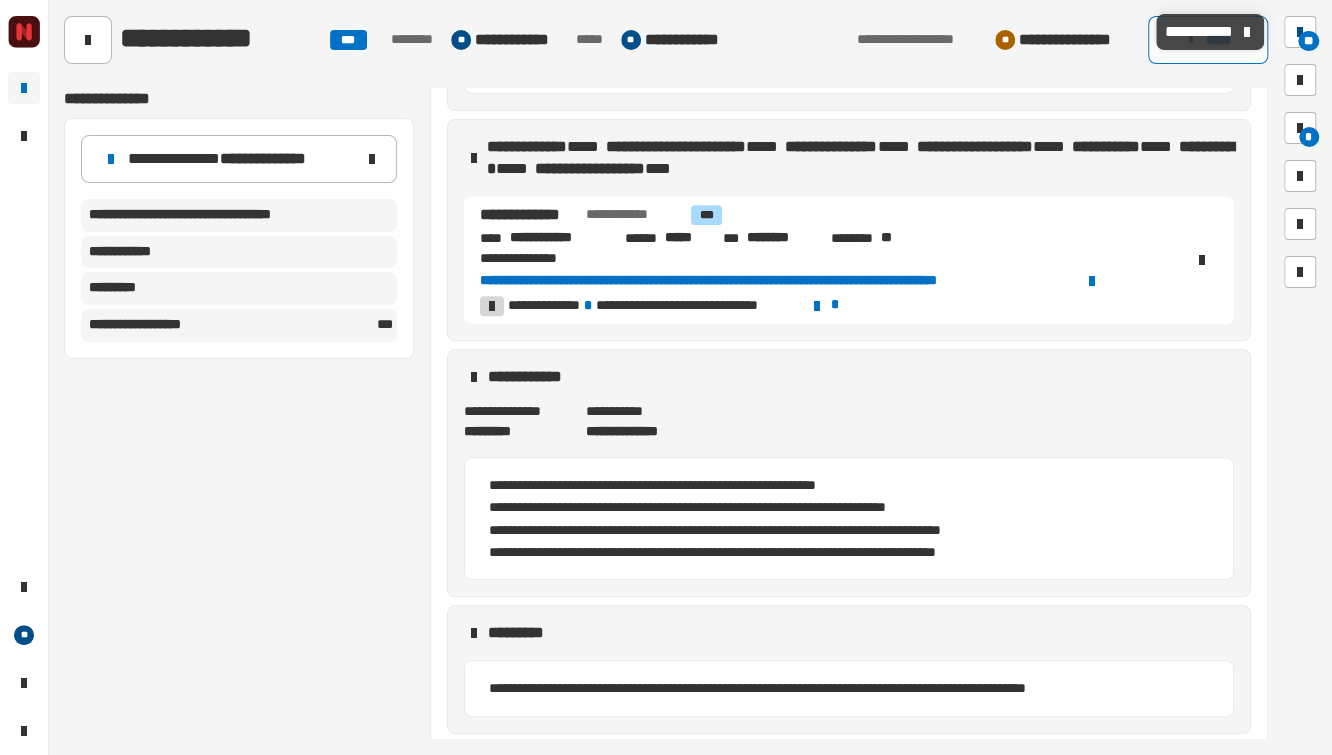 click at bounding box center [1300, 32] 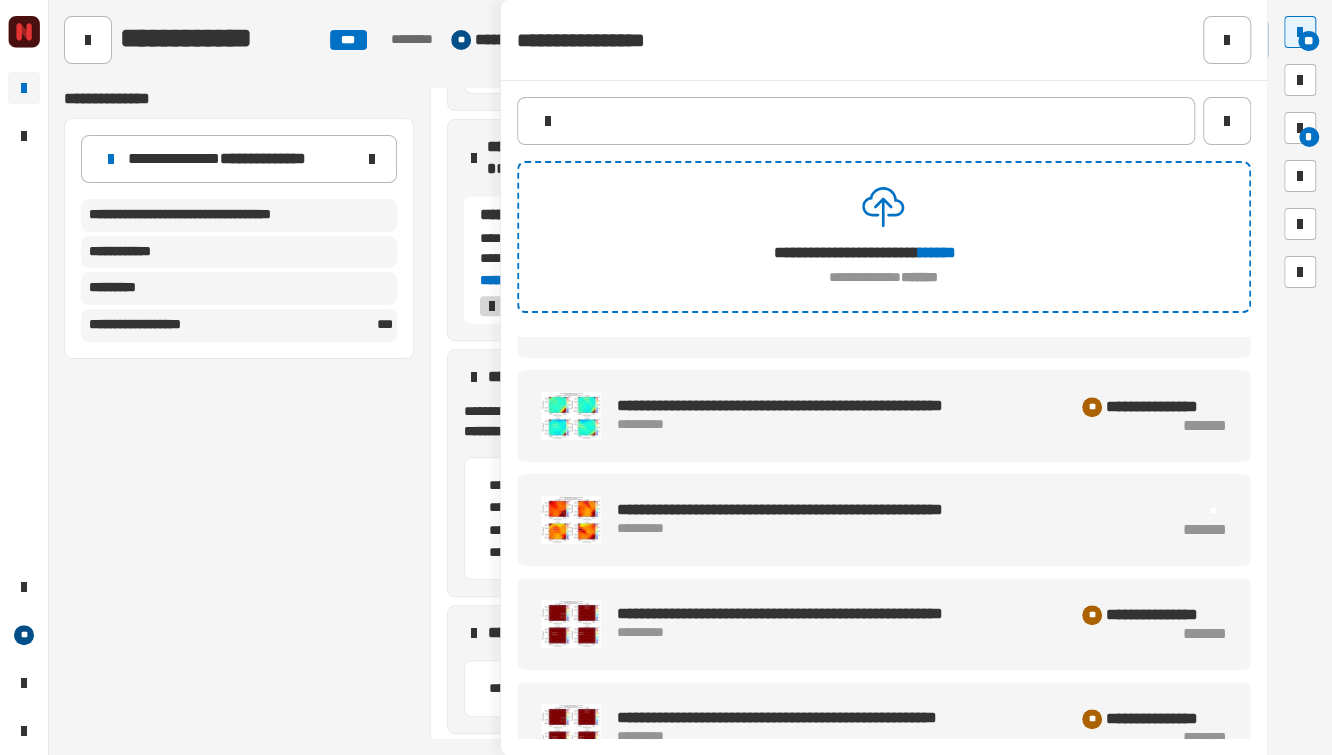 scroll, scrollTop: 781, scrollLeft: 0, axis: vertical 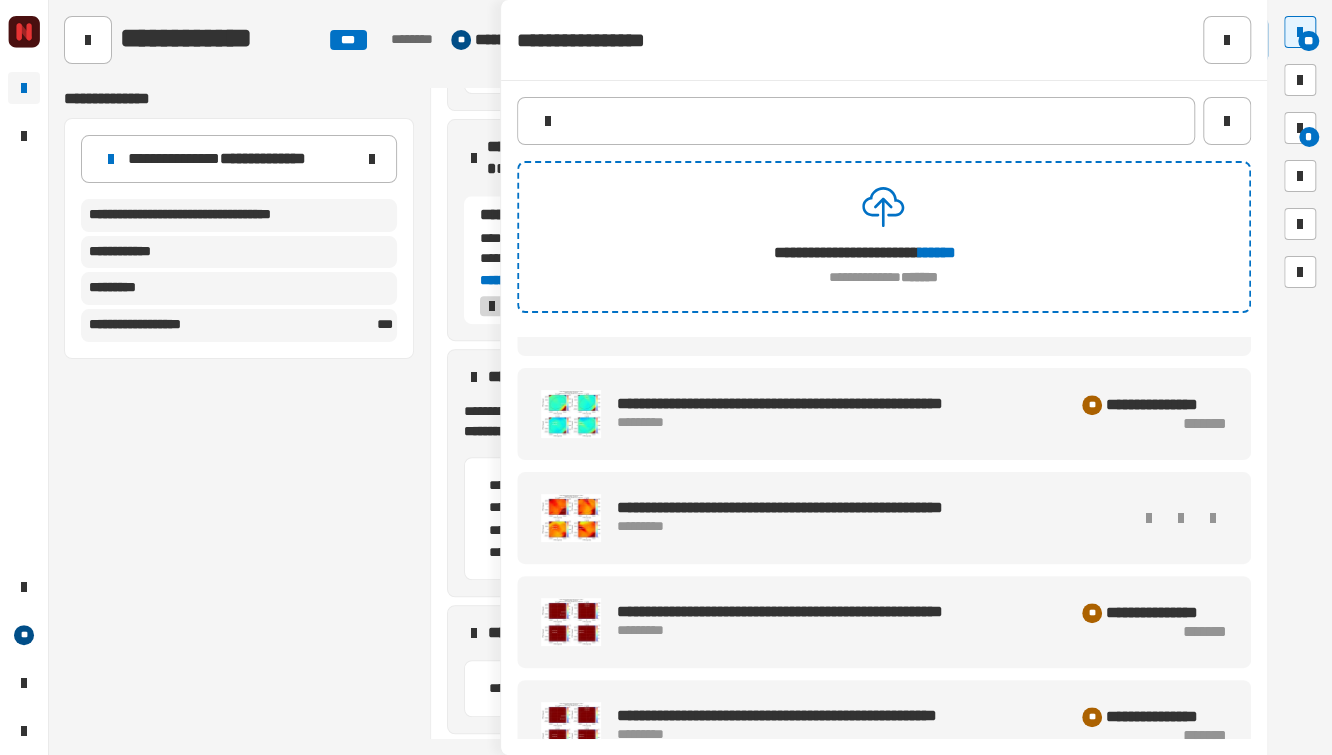 click at bounding box center (571, 518) 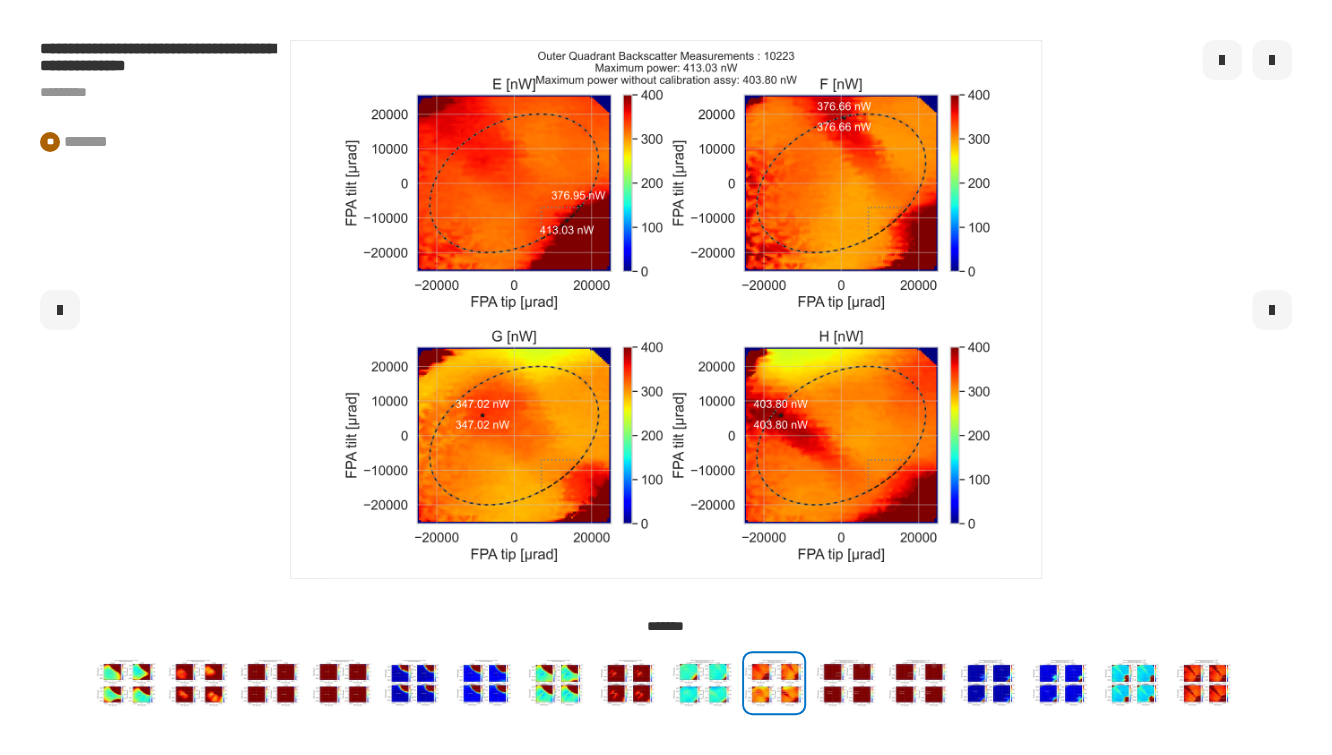 click 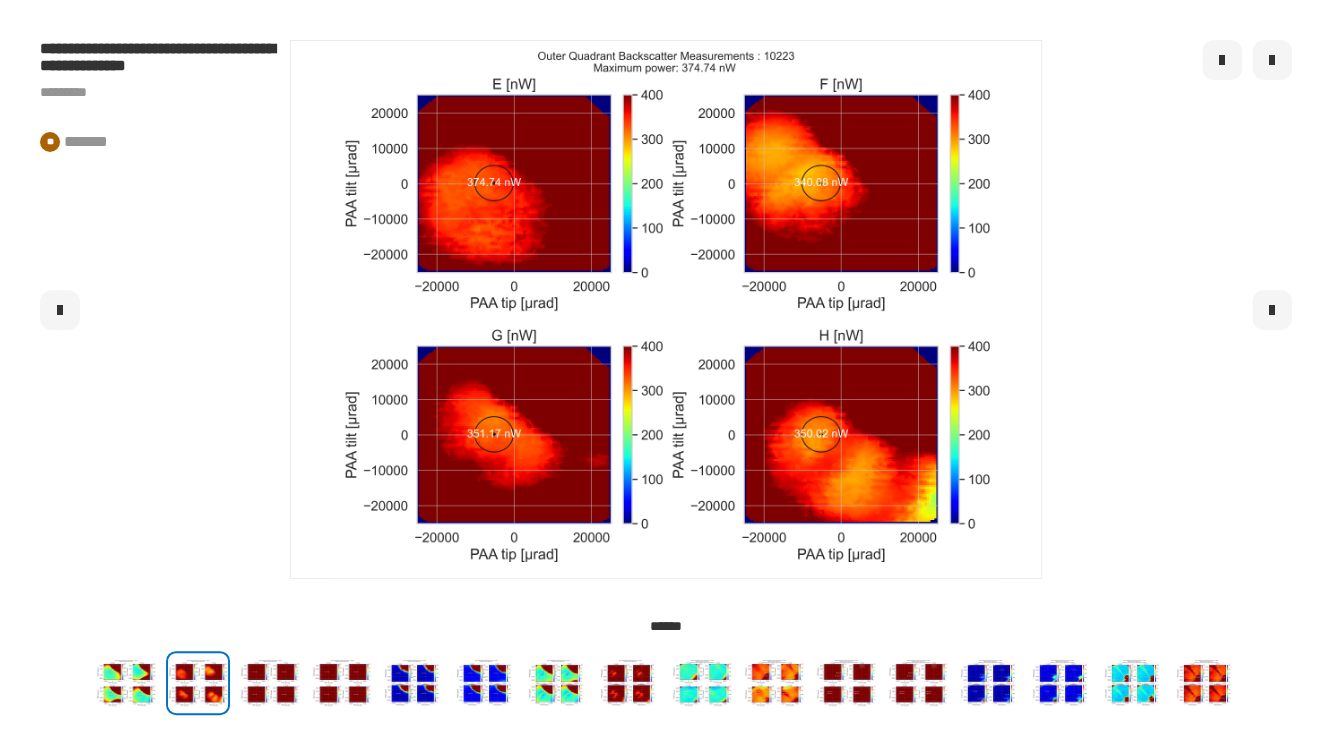 click 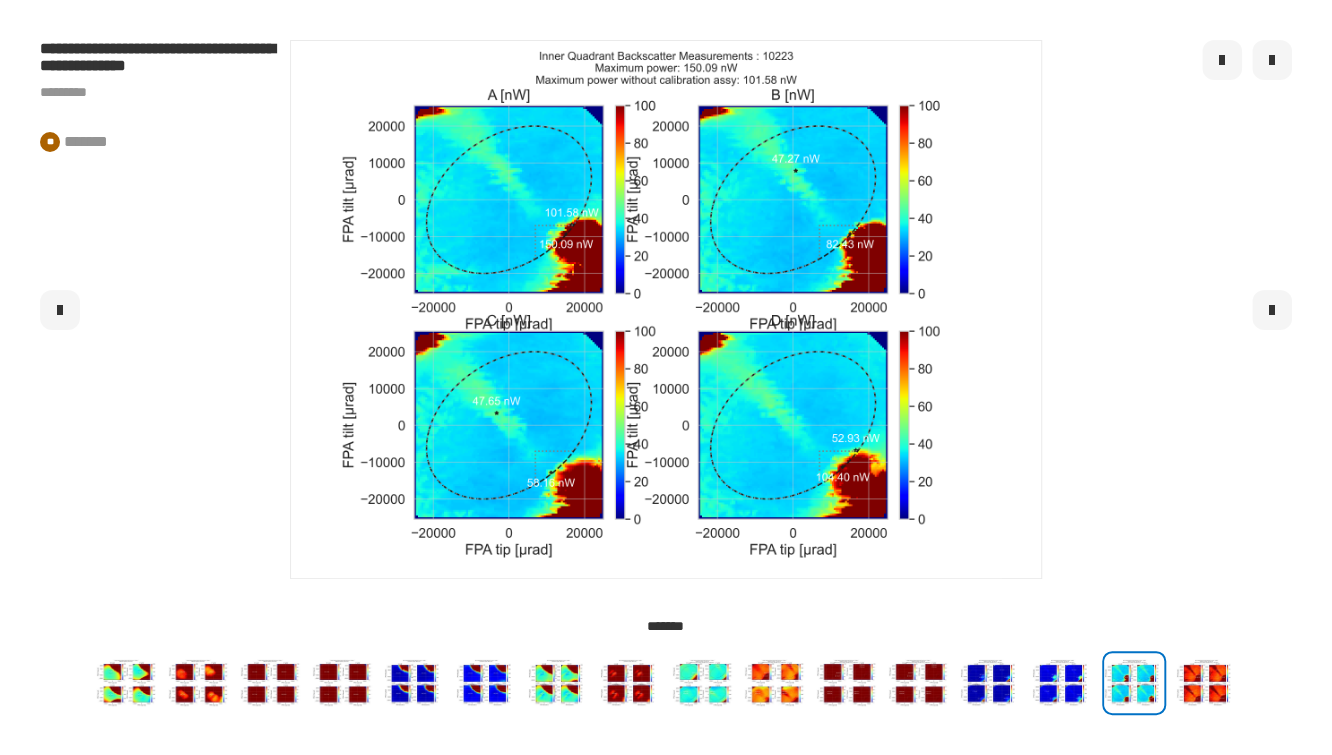 click 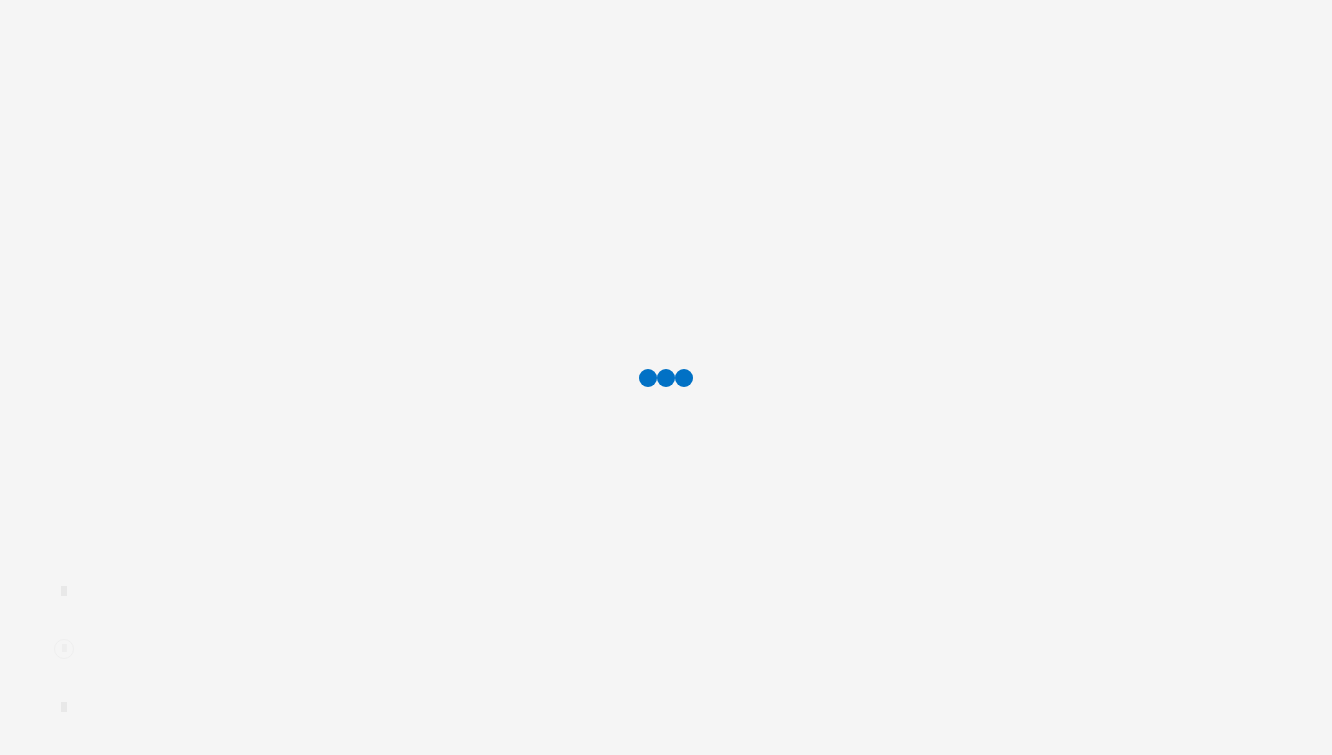 scroll, scrollTop: 0, scrollLeft: 0, axis: both 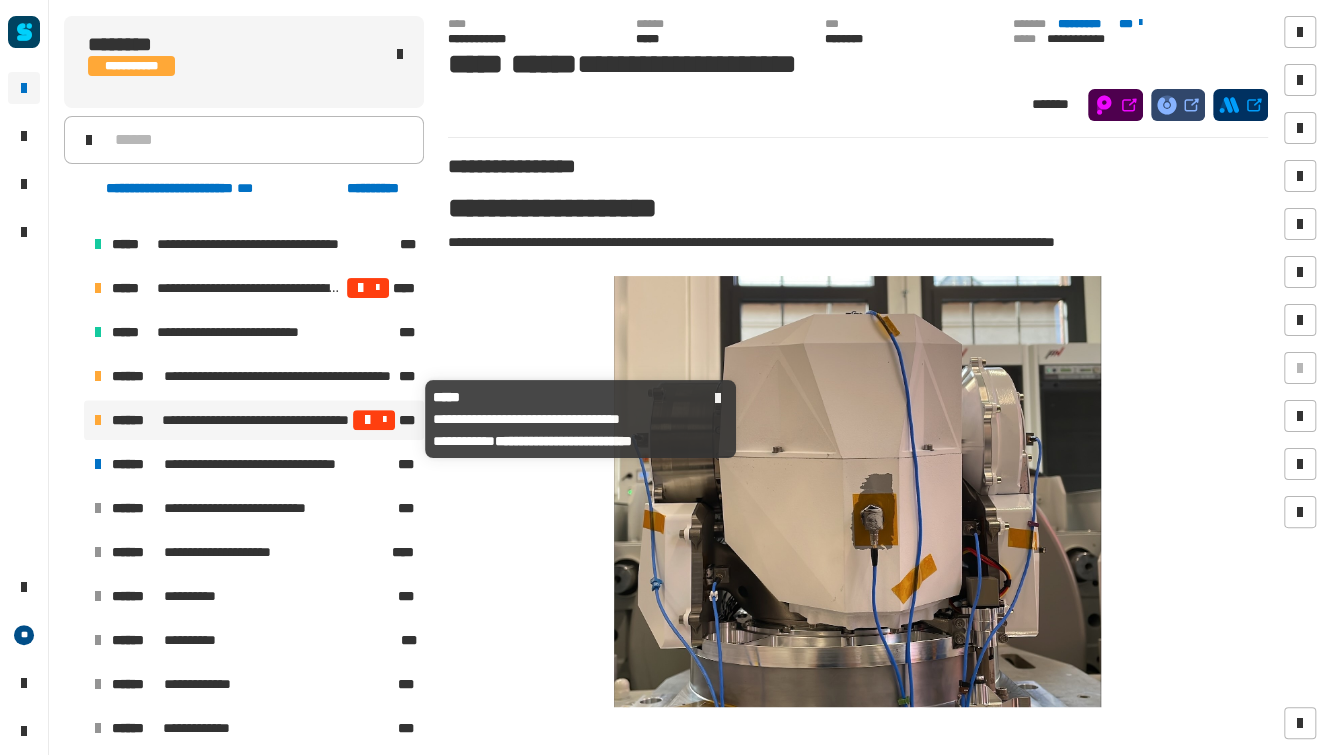 click on "**********" at bounding box center (256, 420) 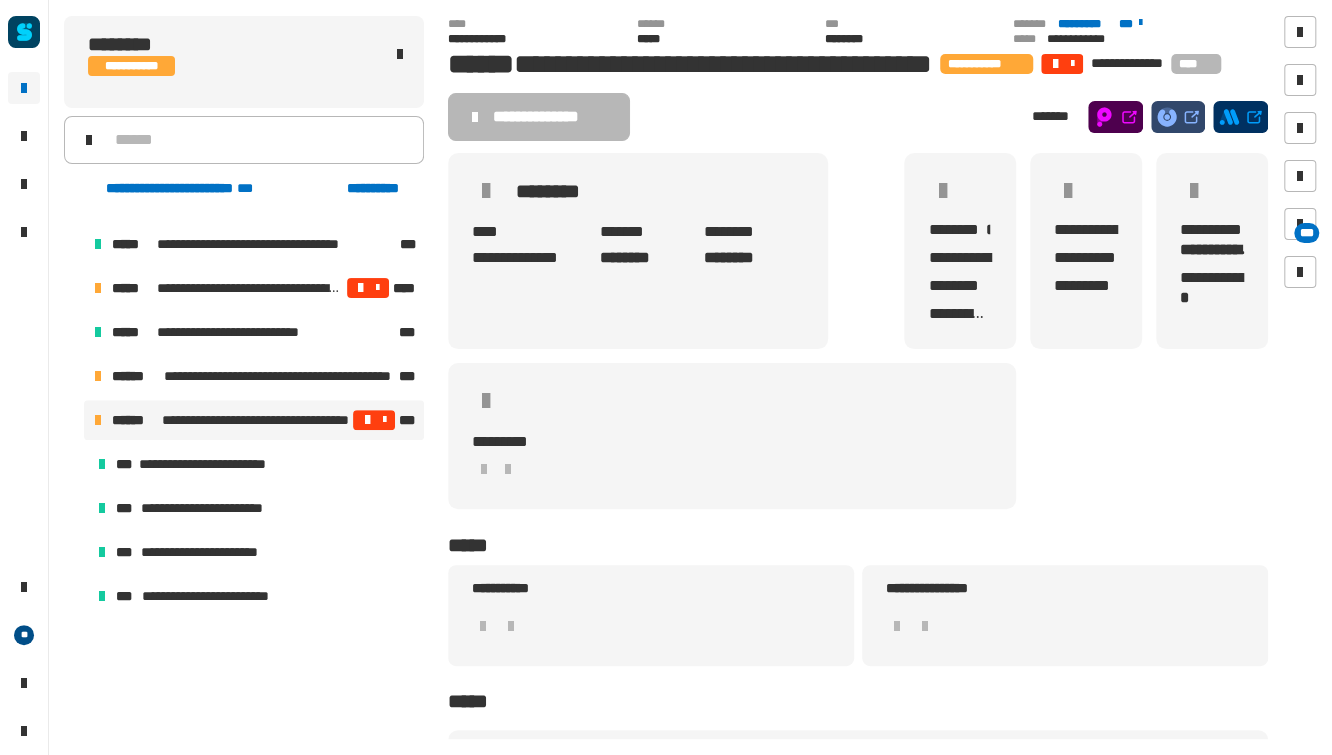 scroll, scrollTop: 0, scrollLeft: 0, axis: both 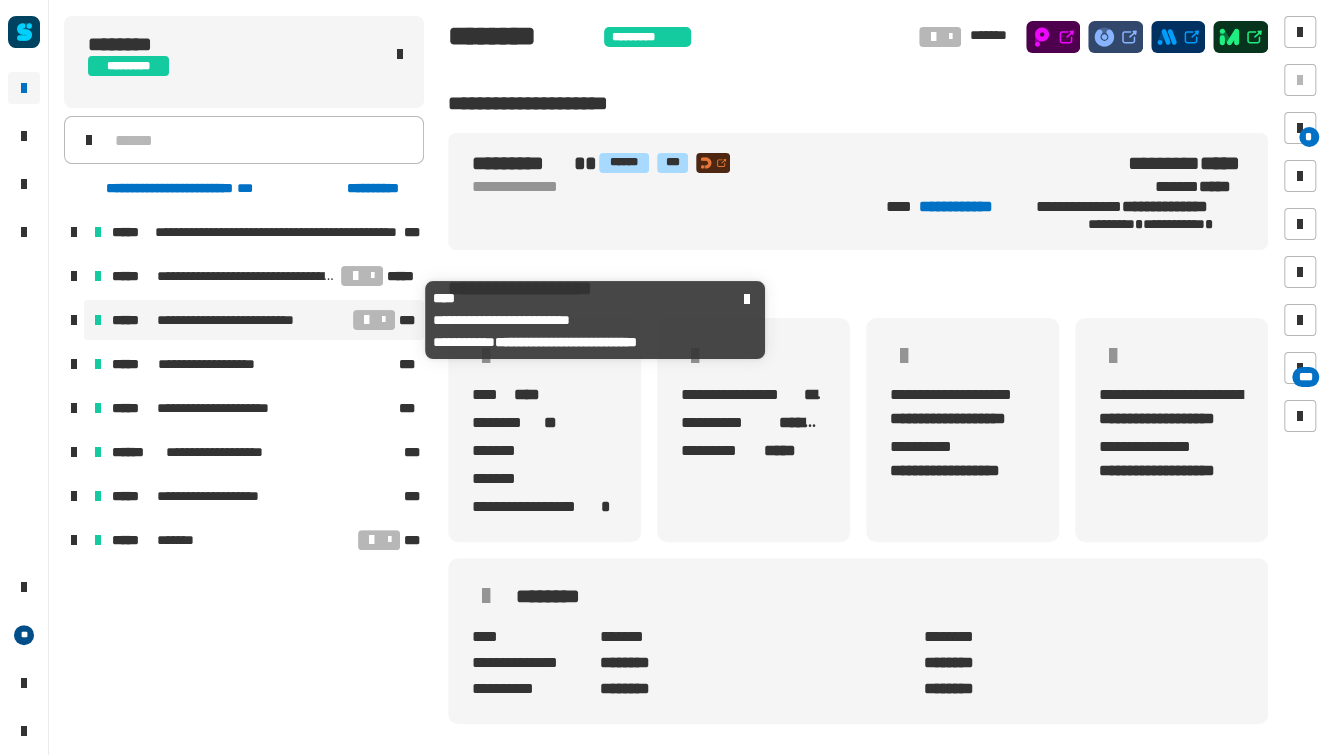 click on "**********" at bounding box center [237, 320] 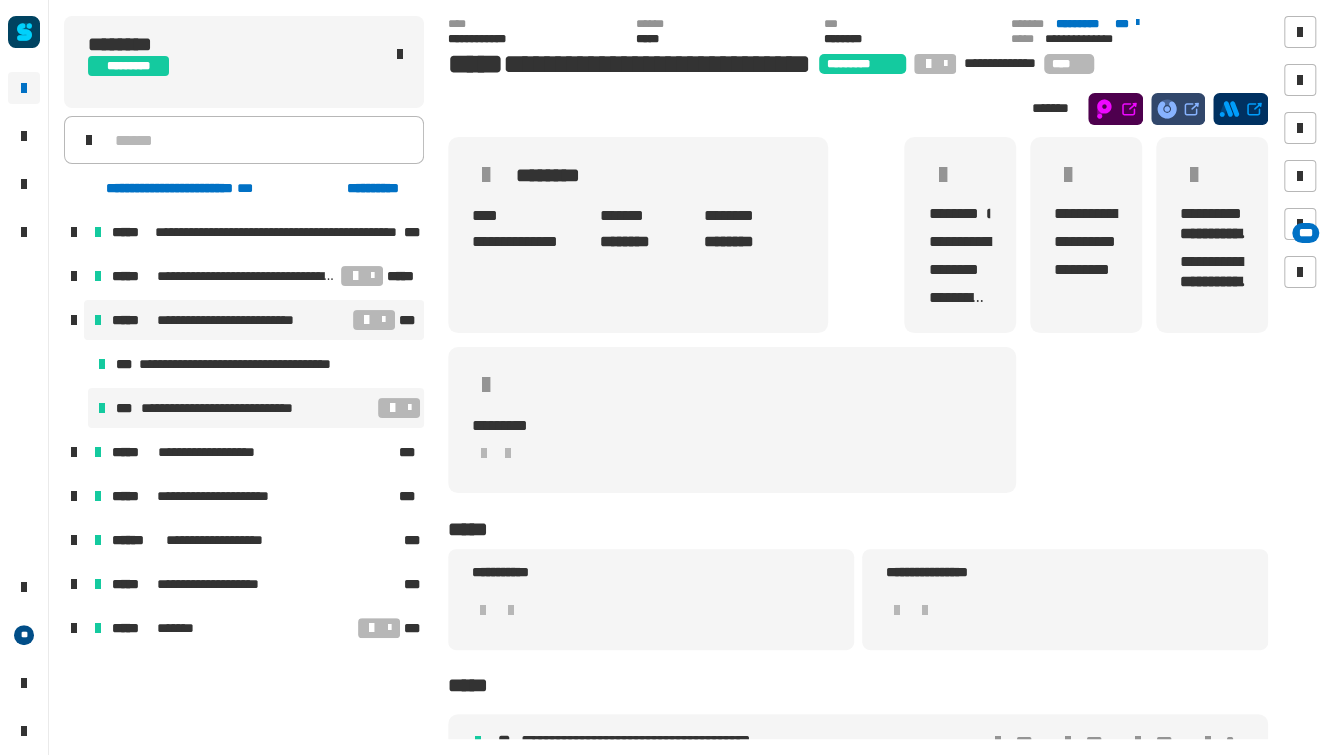 click on "**********" at bounding box center [233, 408] 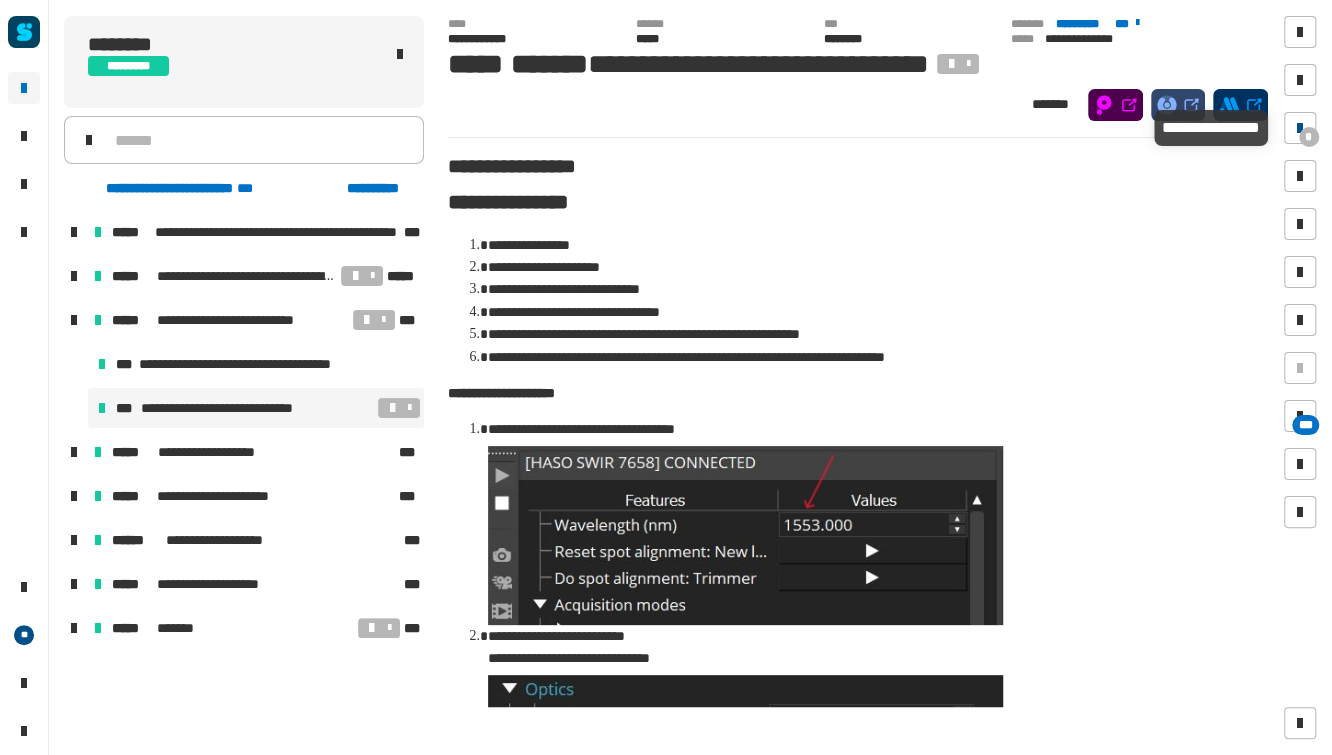 click on "*" at bounding box center (1309, 137) 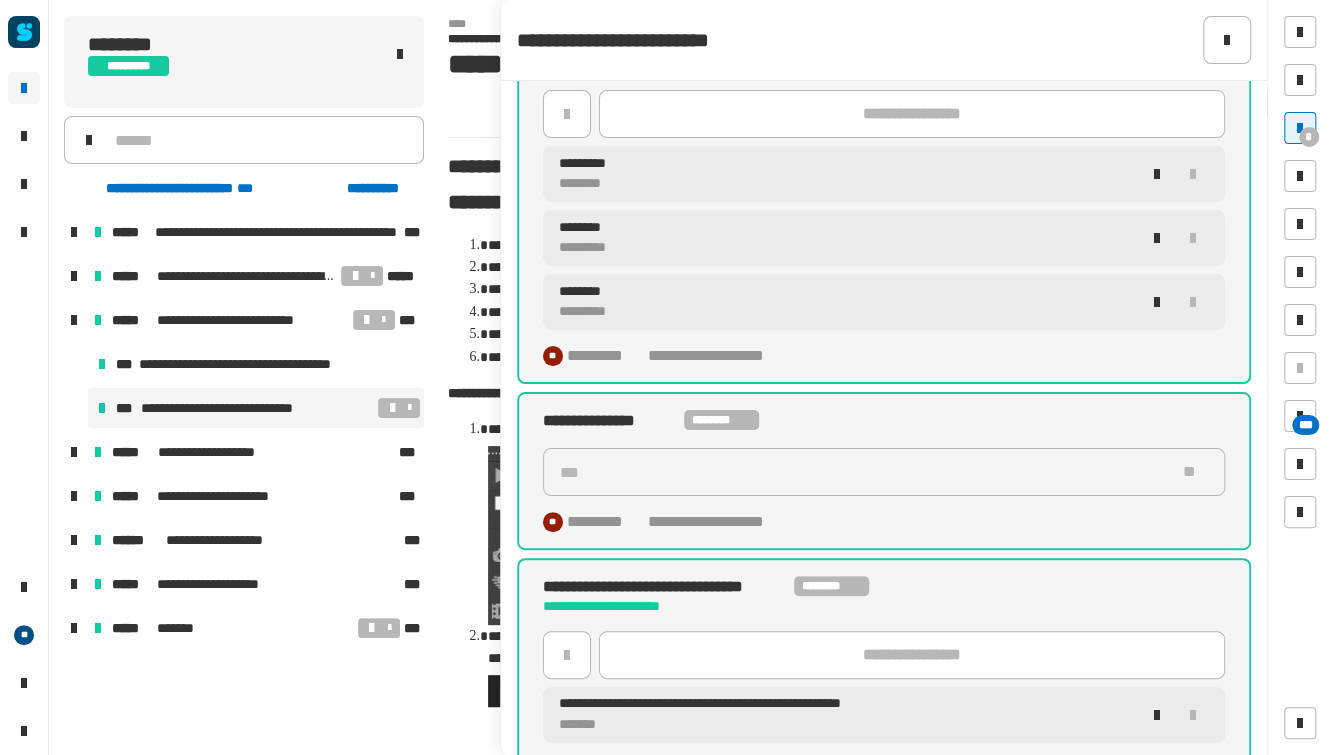 scroll, scrollTop: 75, scrollLeft: 0, axis: vertical 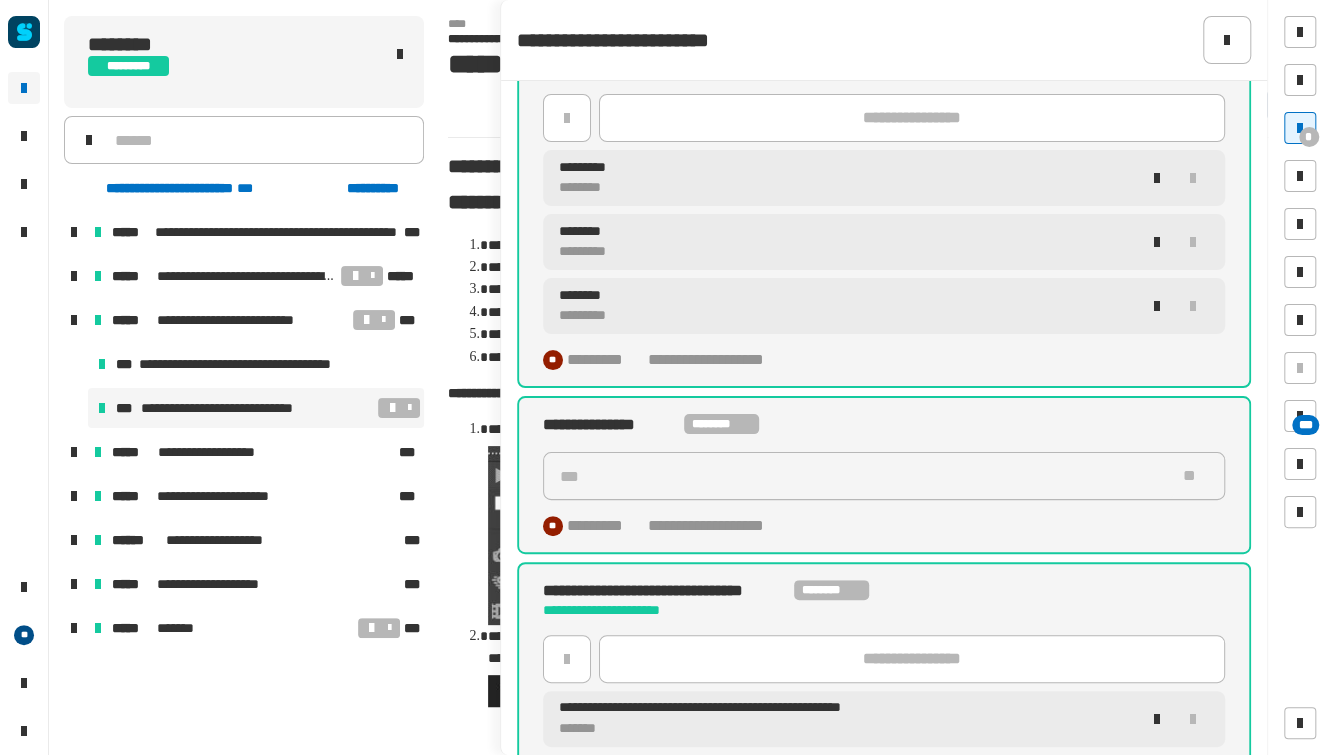 click on "********" 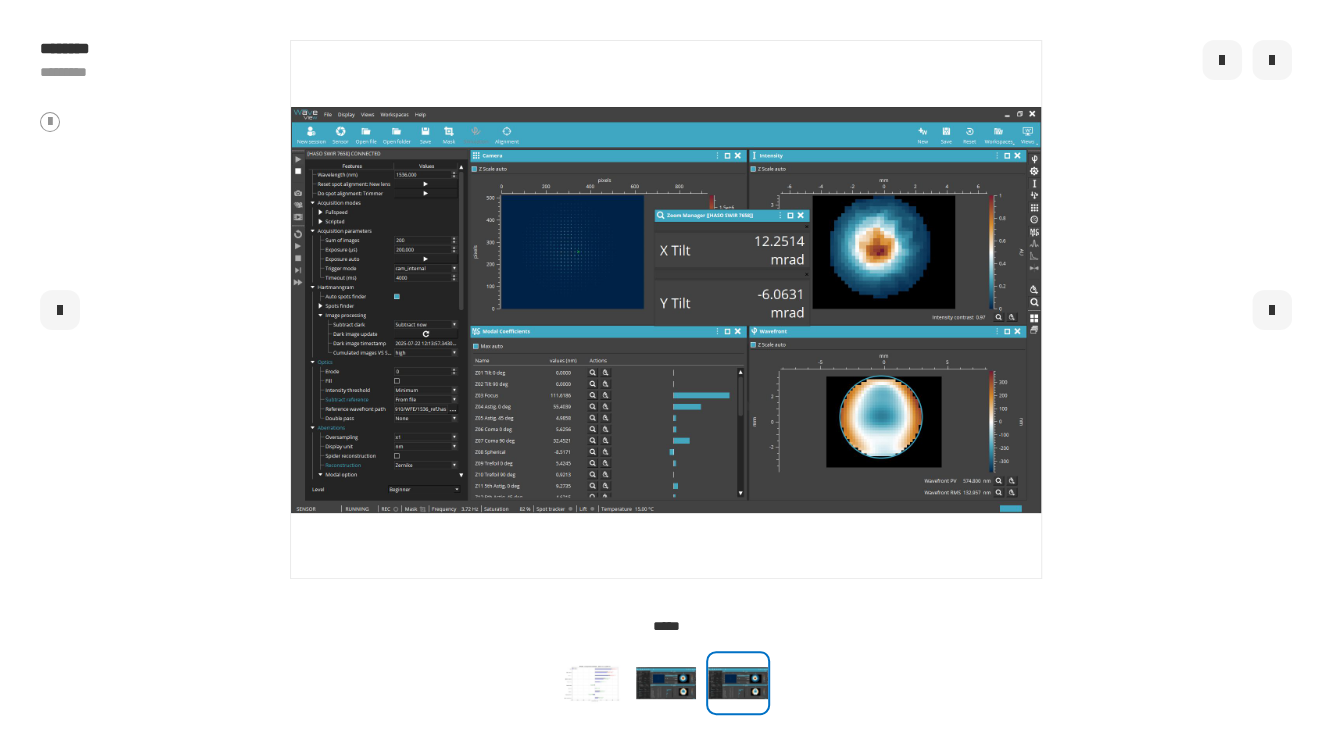 click 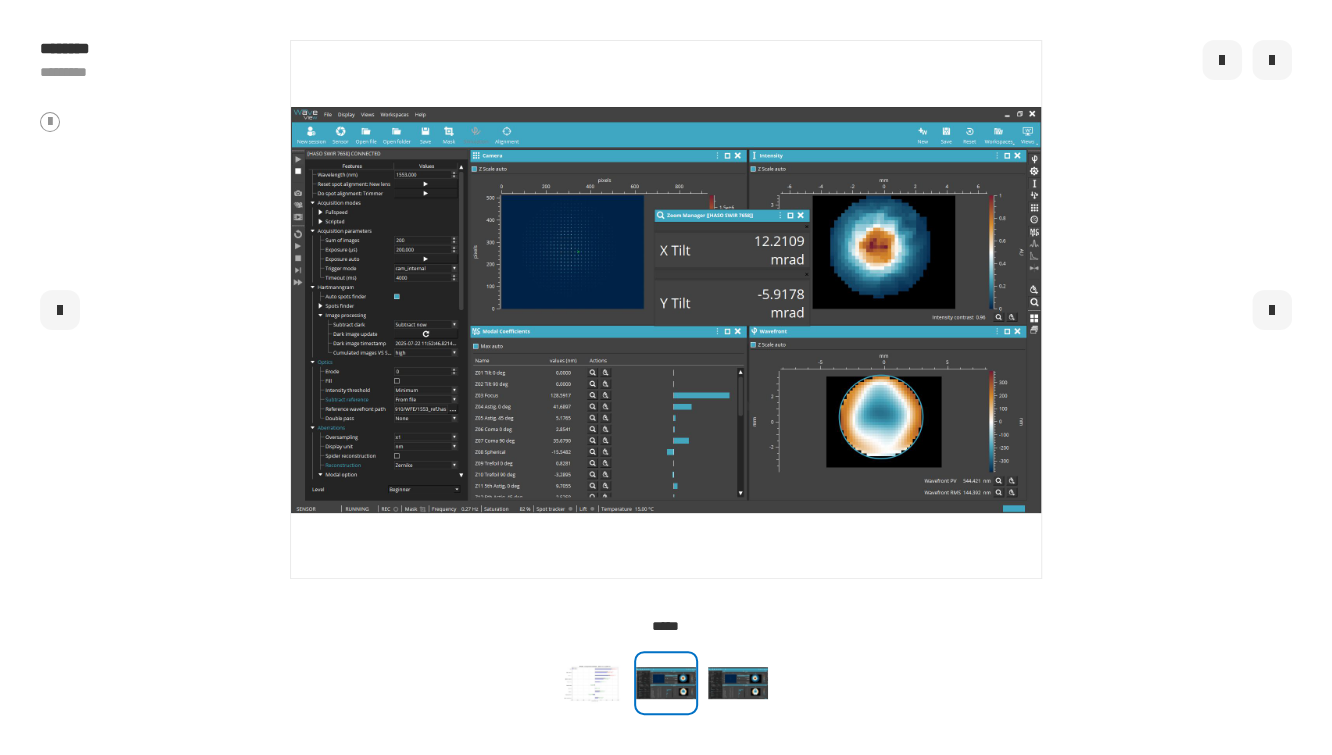 click 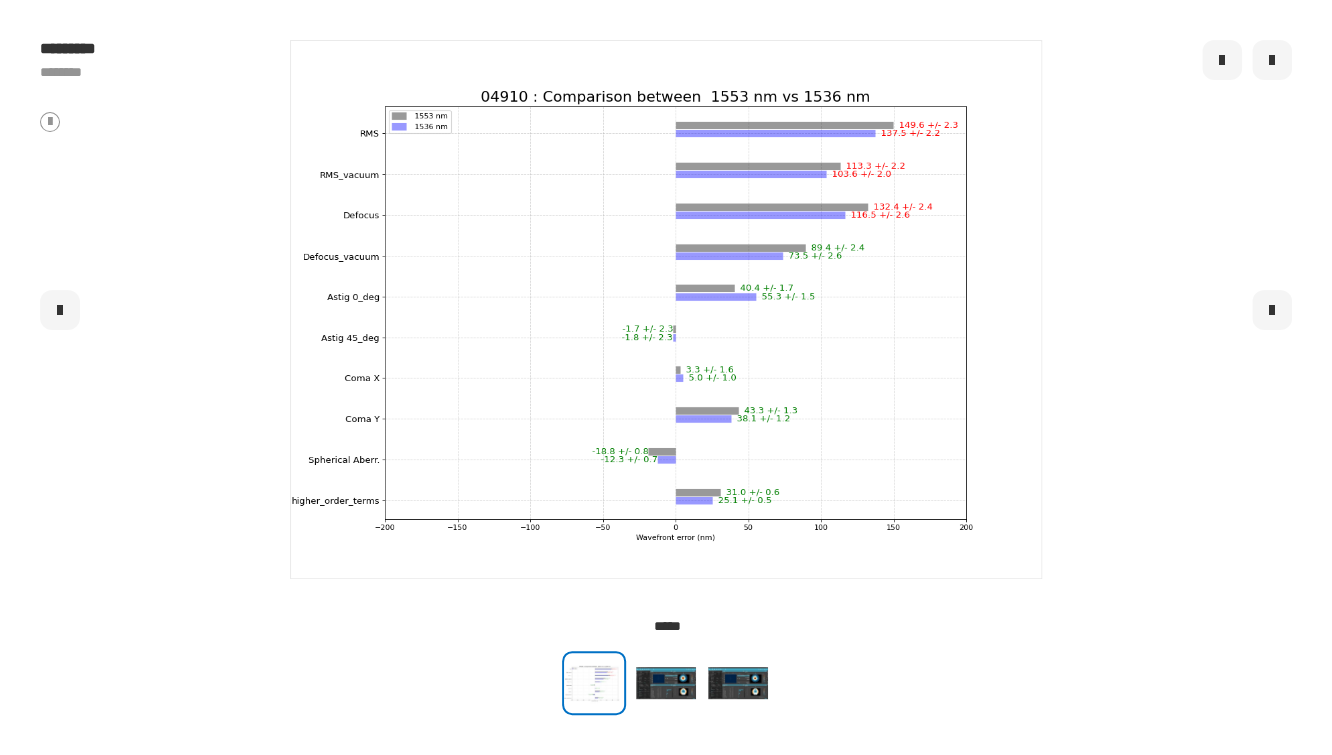 click 